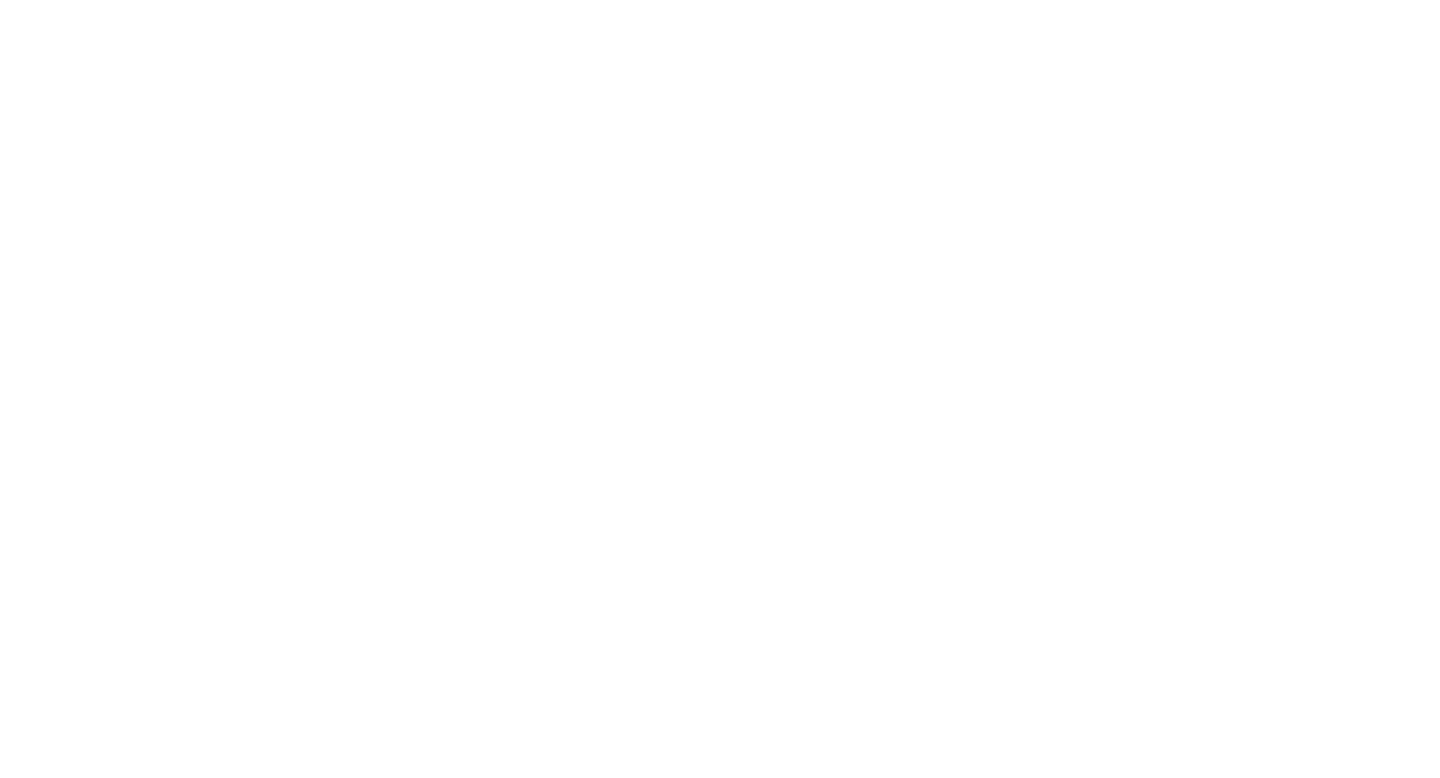 scroll, scrollTop: 0, scrollLeft: 0, axis: both 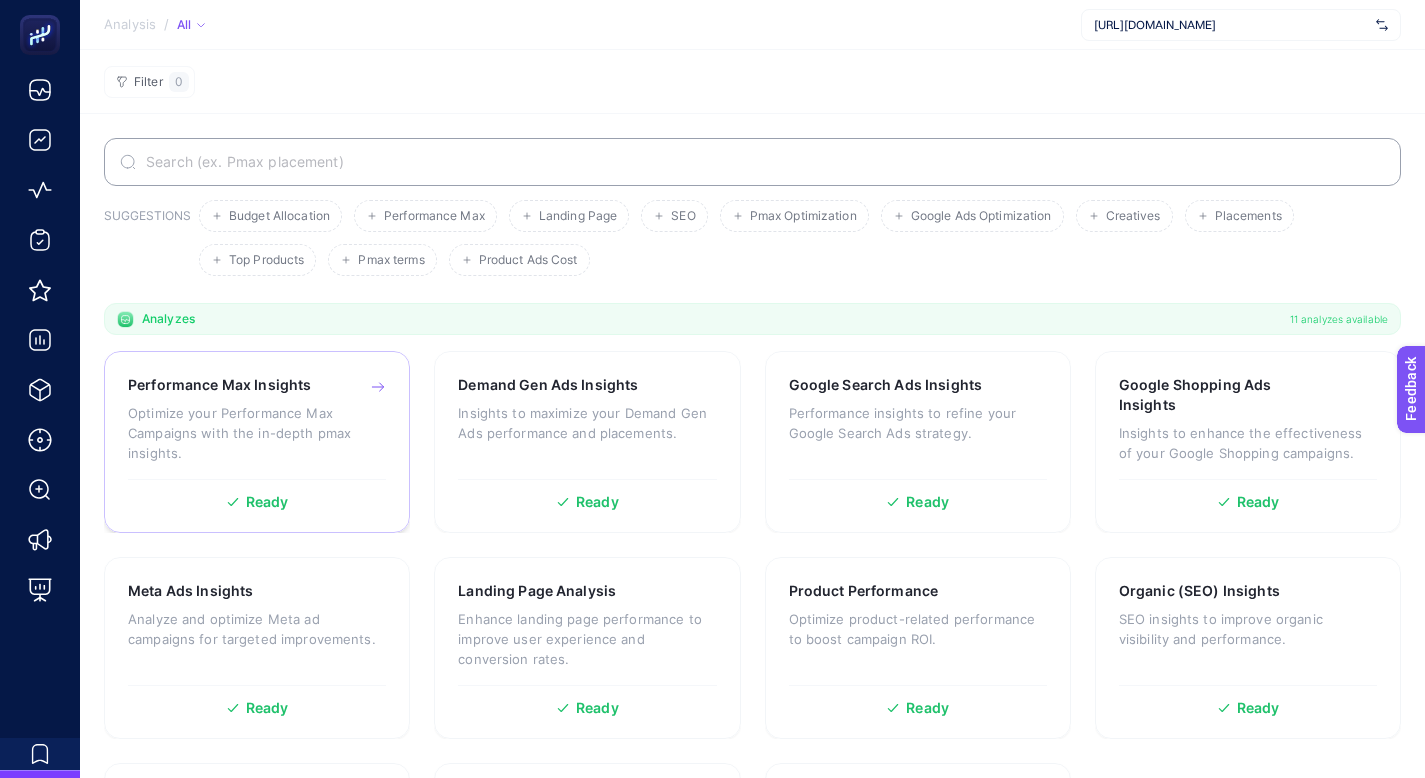 click on "Optimize your Performance Max Campaigns with the in-depth pmax insights." at bounding box center [257, 433] 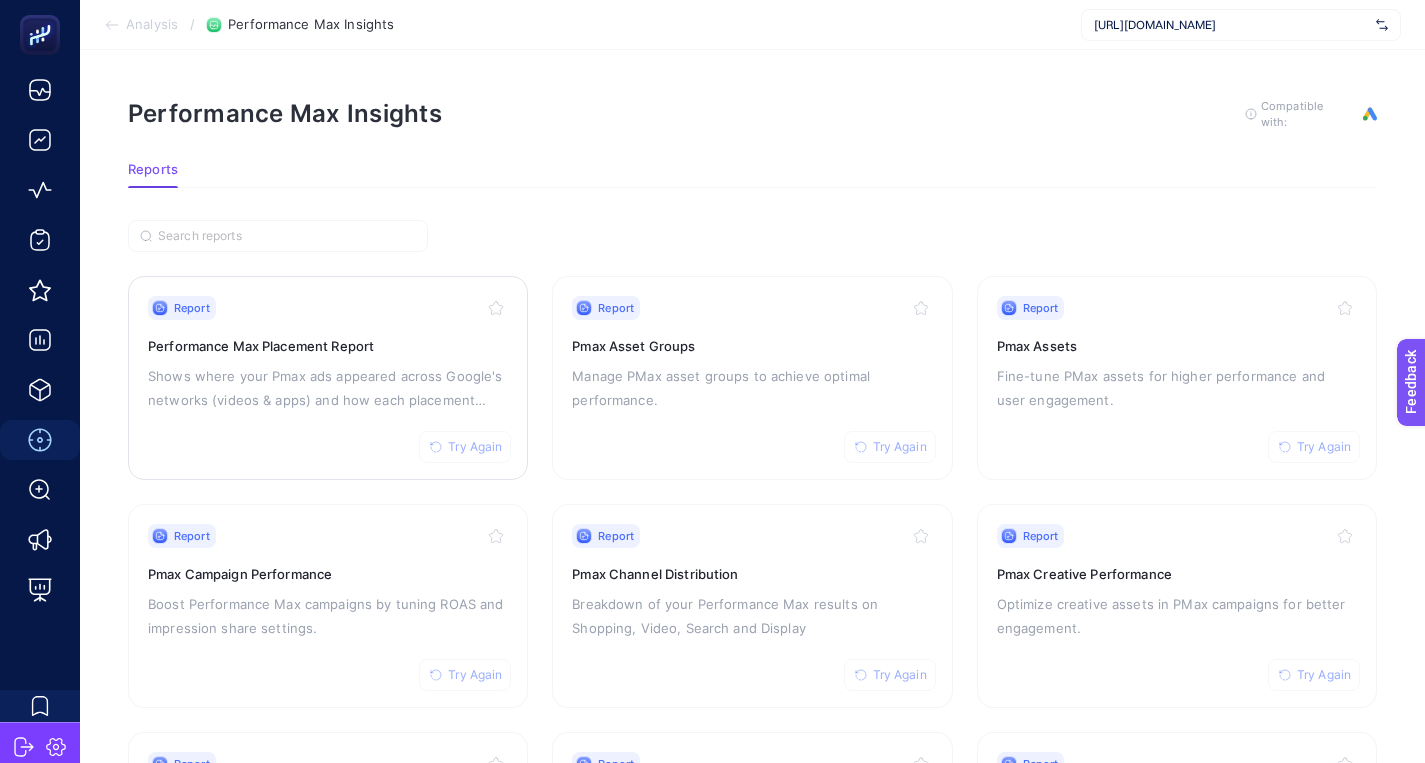 click on "Report Try Again Performance Max Placement Report Shows where your Pmax ads appeared across Google's networks (videos & apps) and how each placement performed" at bounding box center (328, 378) 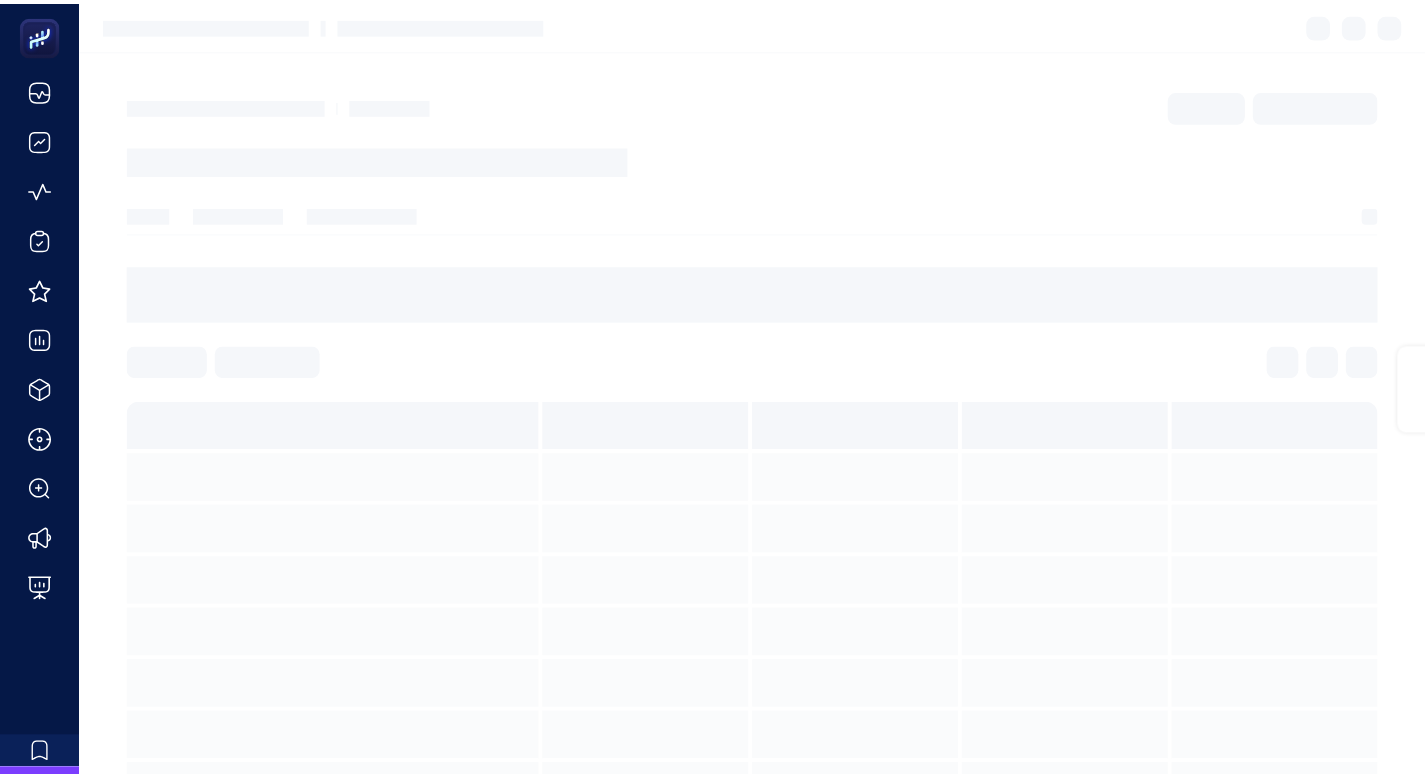 scroll, scrollTop: 0, scrollLeft: 0, axis: both 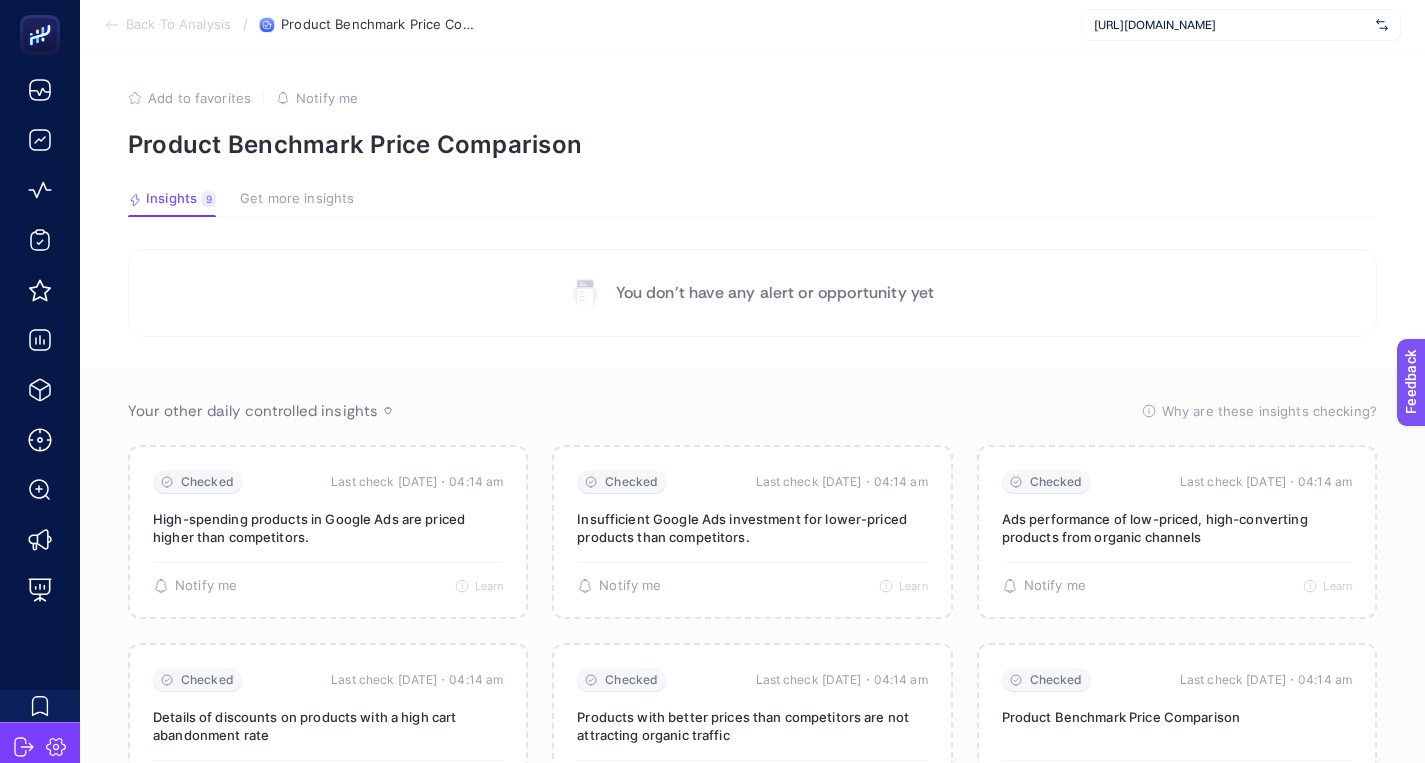 click on "Back To Analysis" at bounding box center [178, 25] 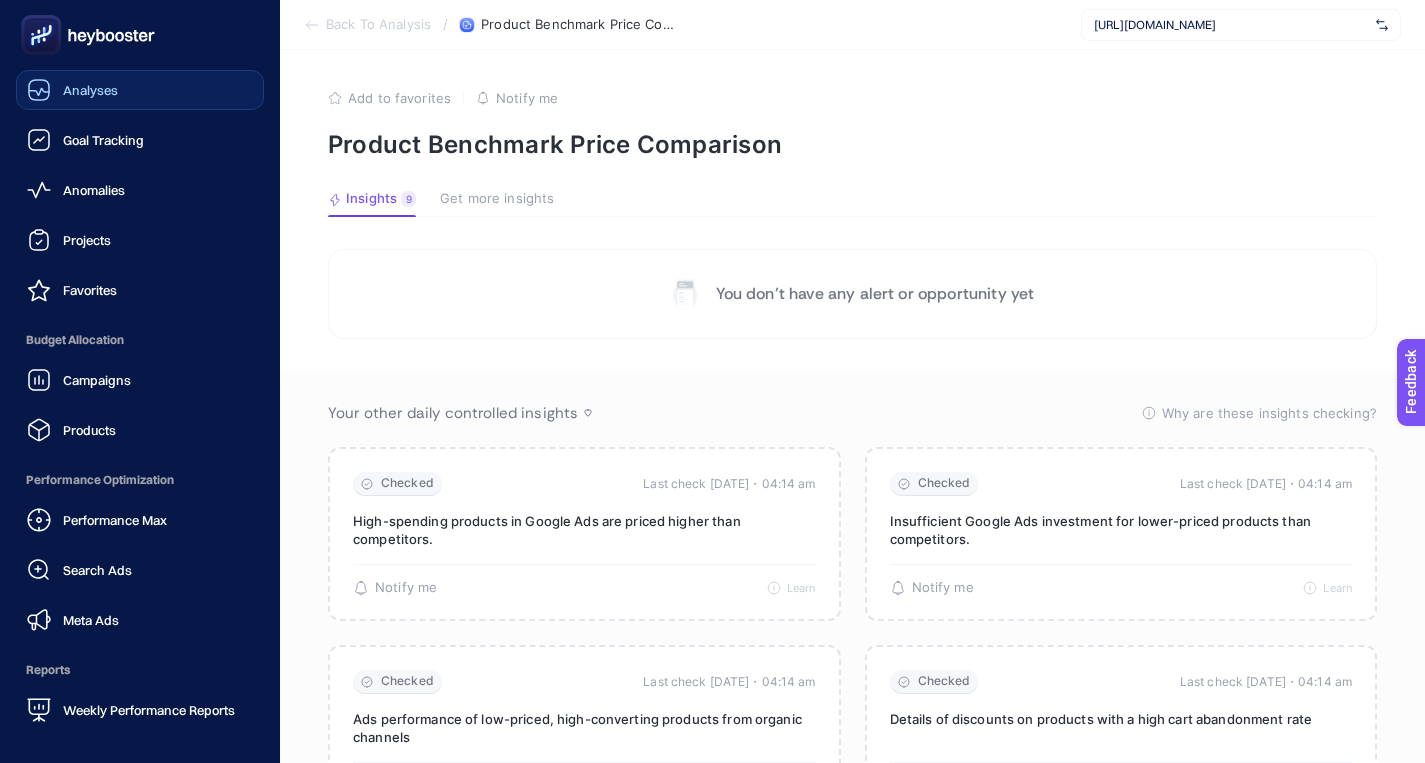 click on "Analyses" at bounding box center [140, 90] 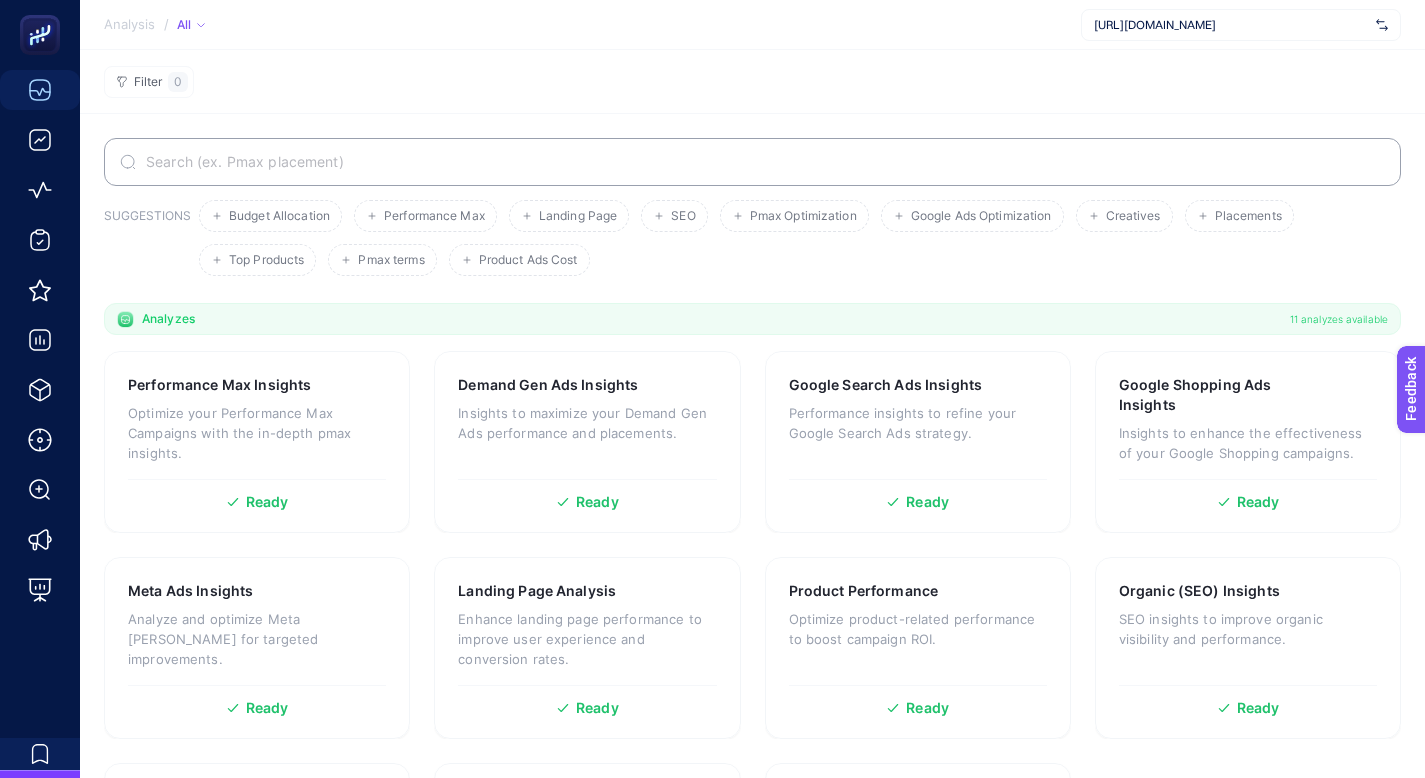 click at bounding box center [763, 162] 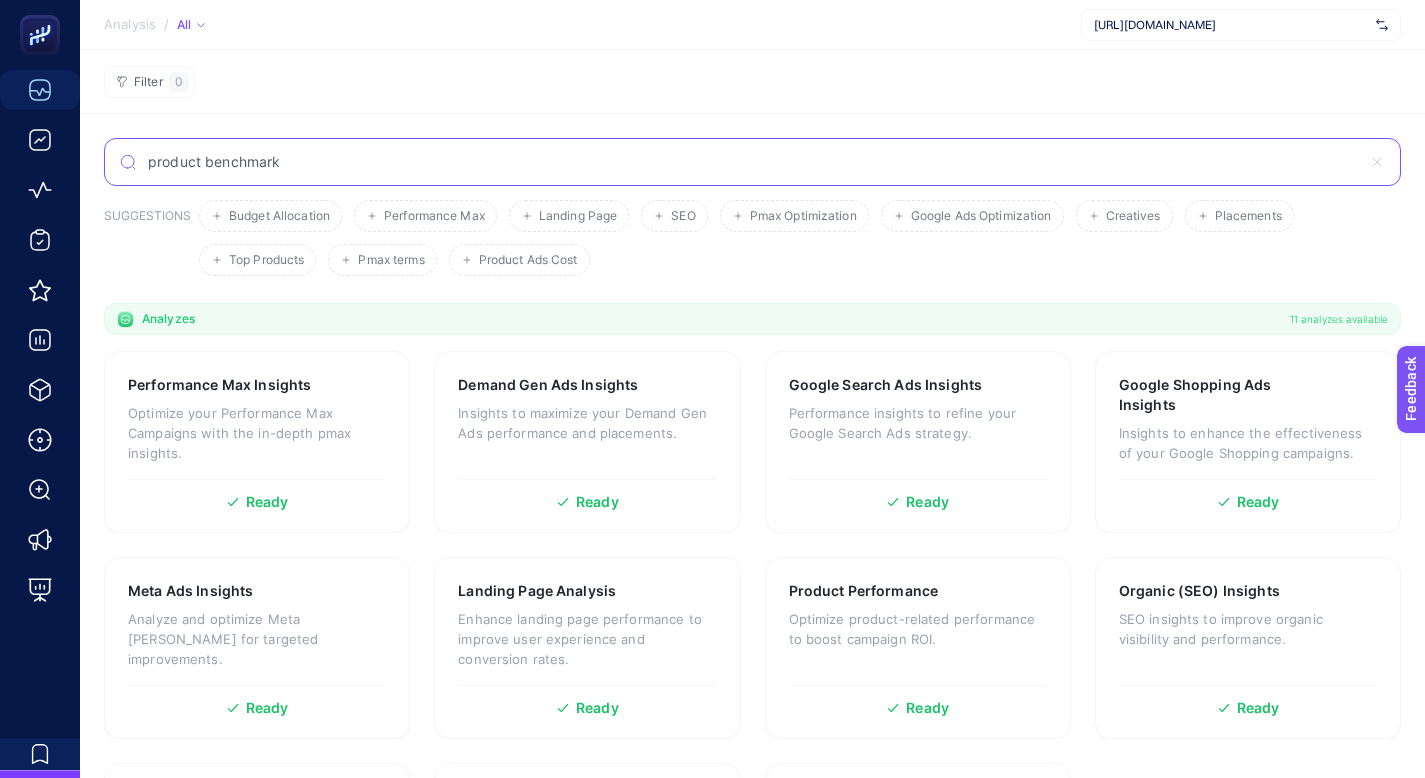type on "product benchmark" 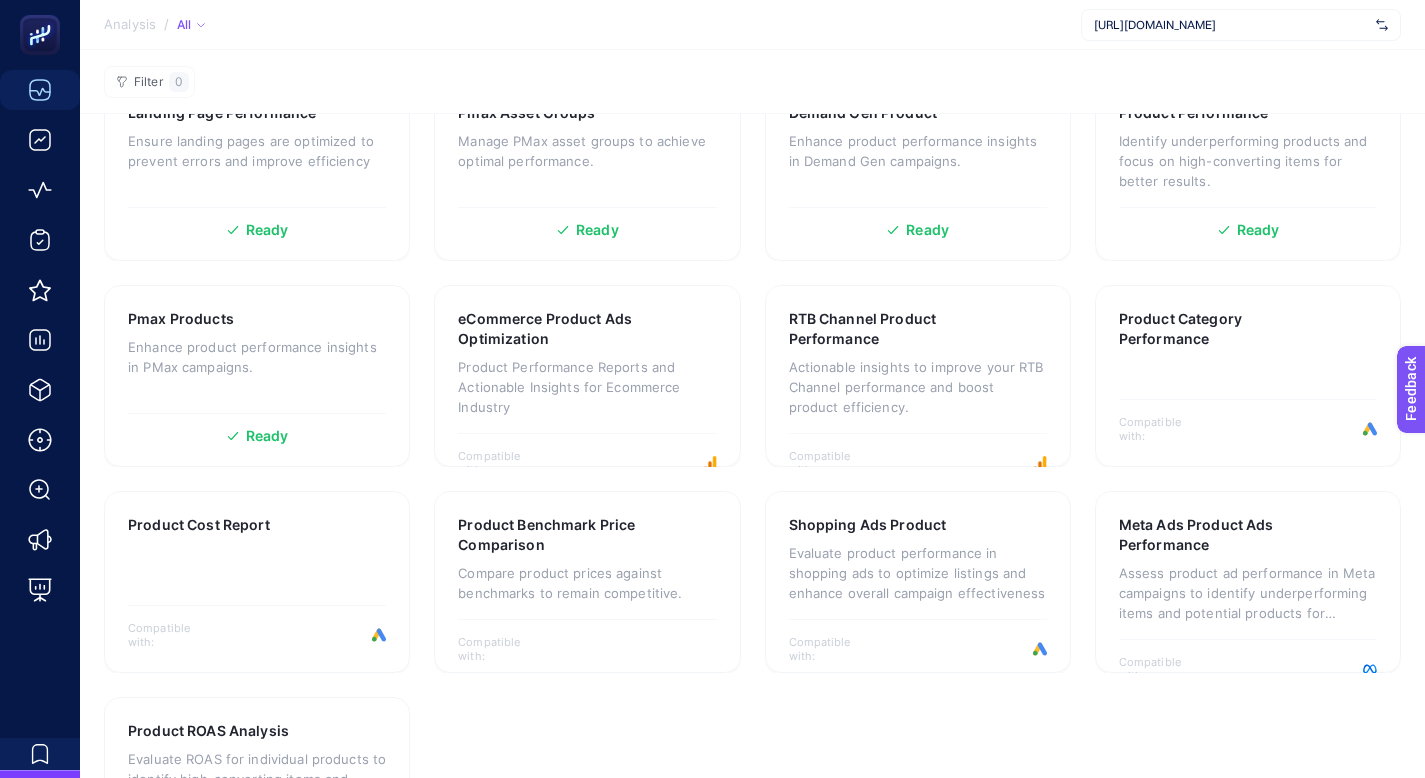 scroll, scrollTop: 487, scrollLeft: 0, axis: vertical 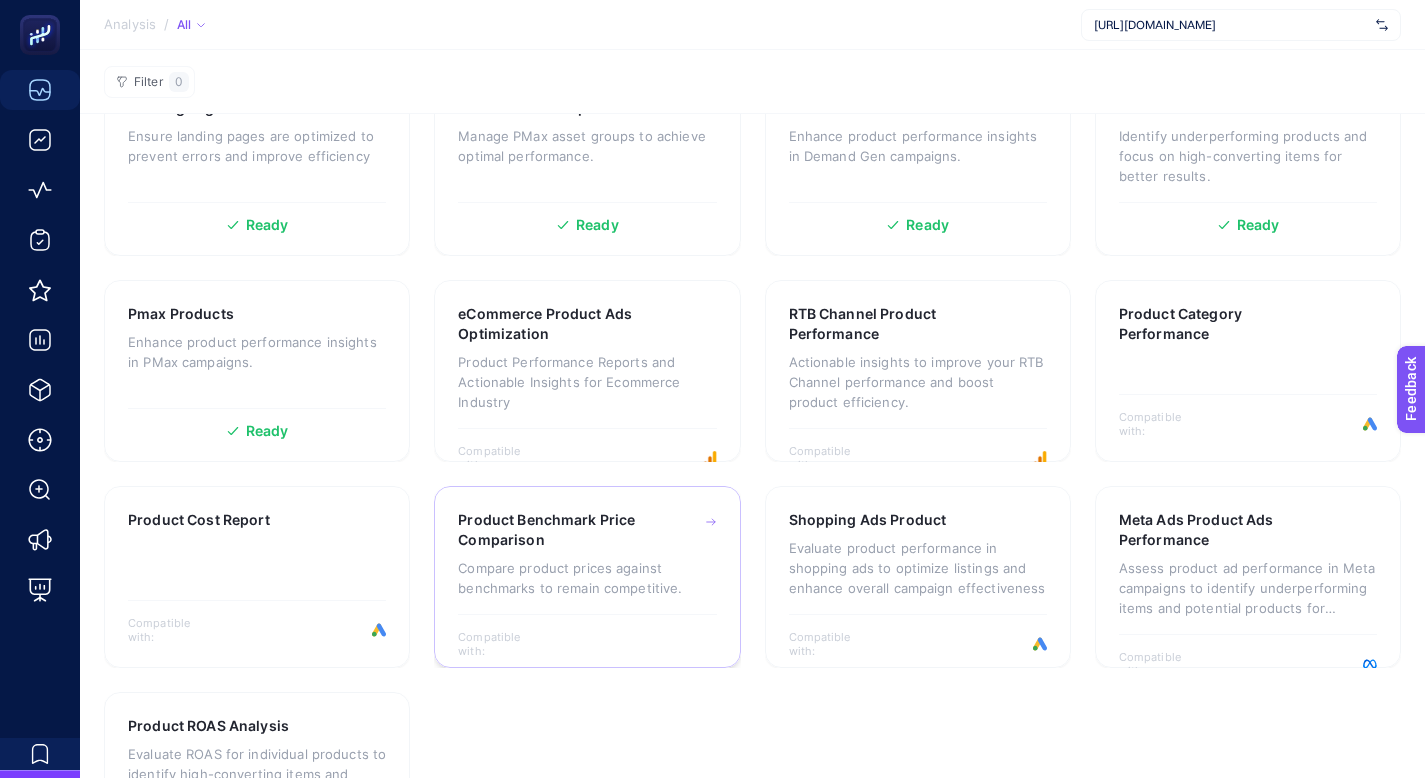 click on "Product Benchmark Price Comparison" at bounding box center (557, 530) 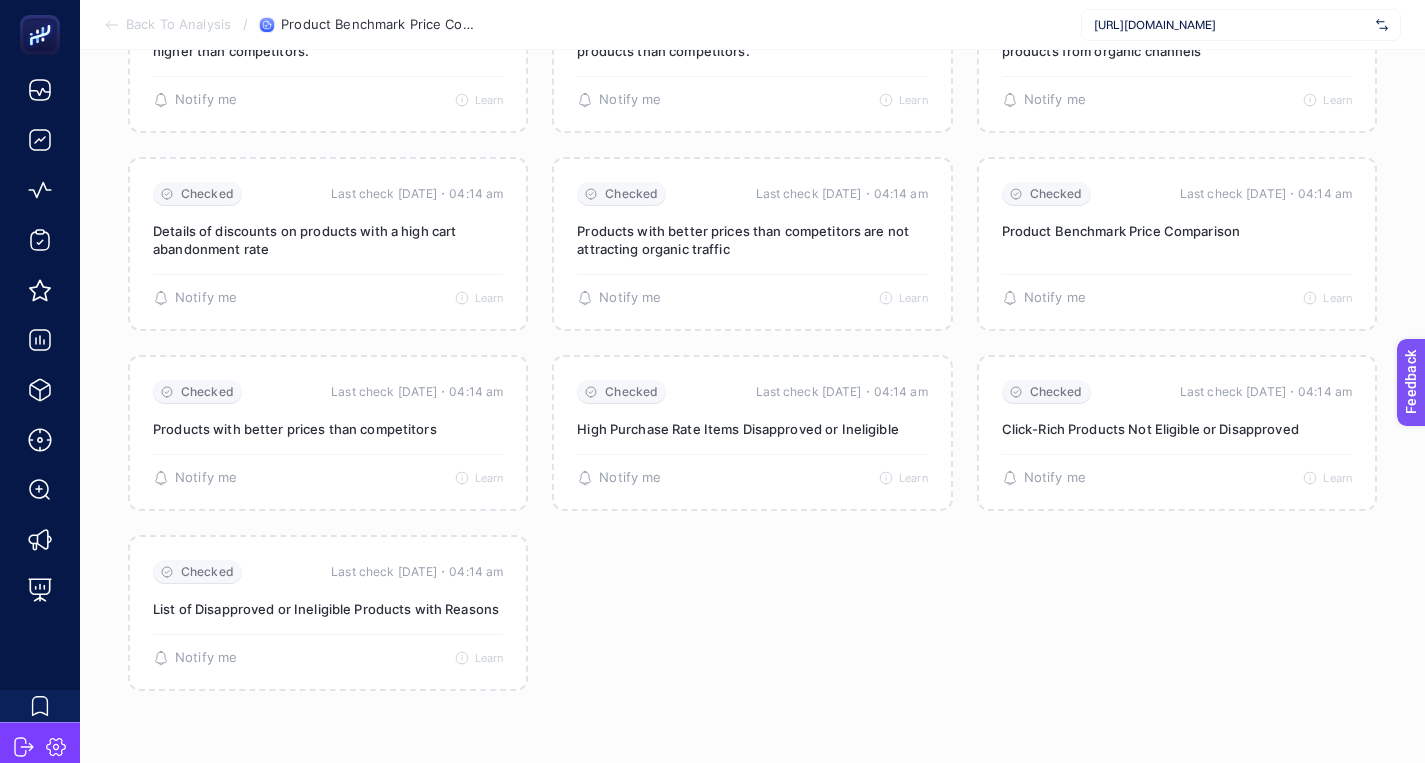 scroll, scrollTop: 0, scrollLeft: 0, axis: both 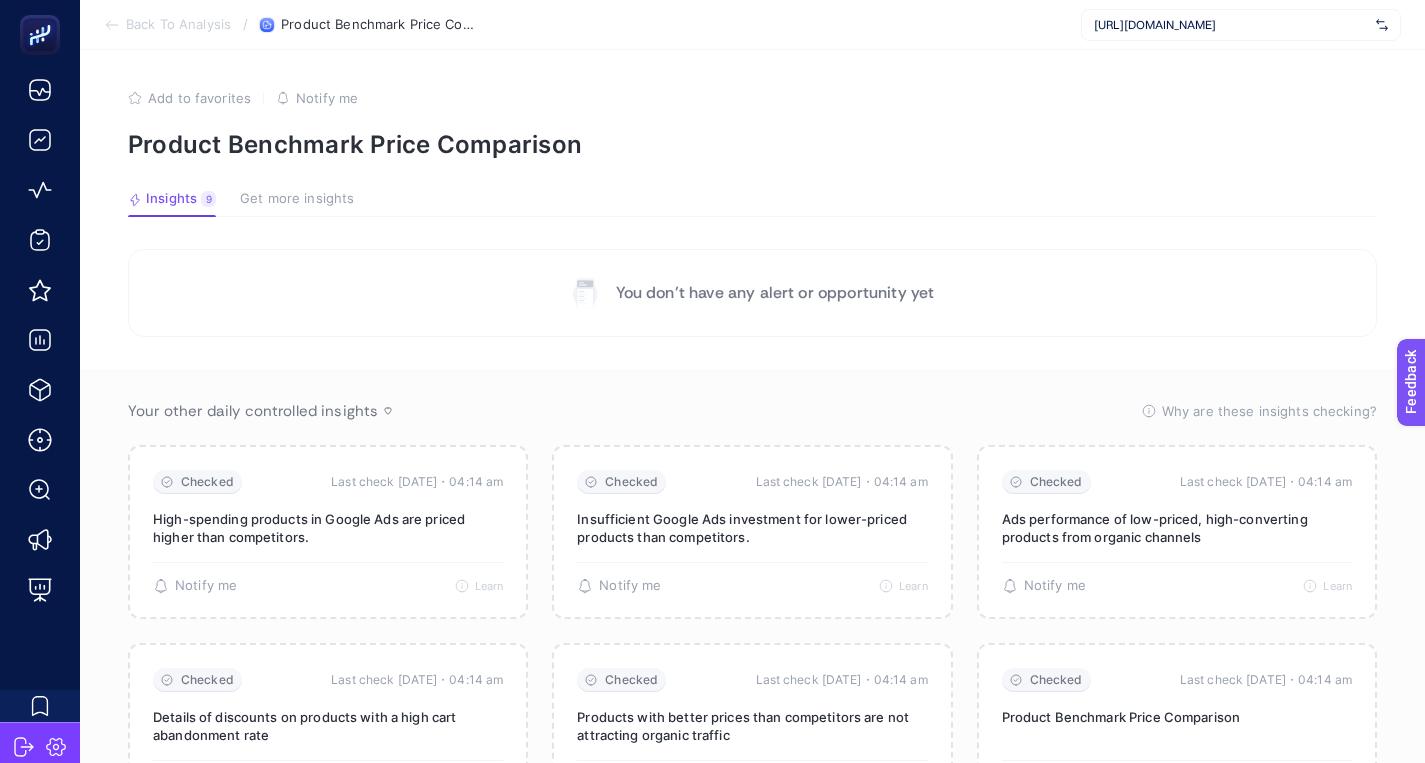 click on "https://medicalparkinternational.net/" at bounding box center [1231, 25] 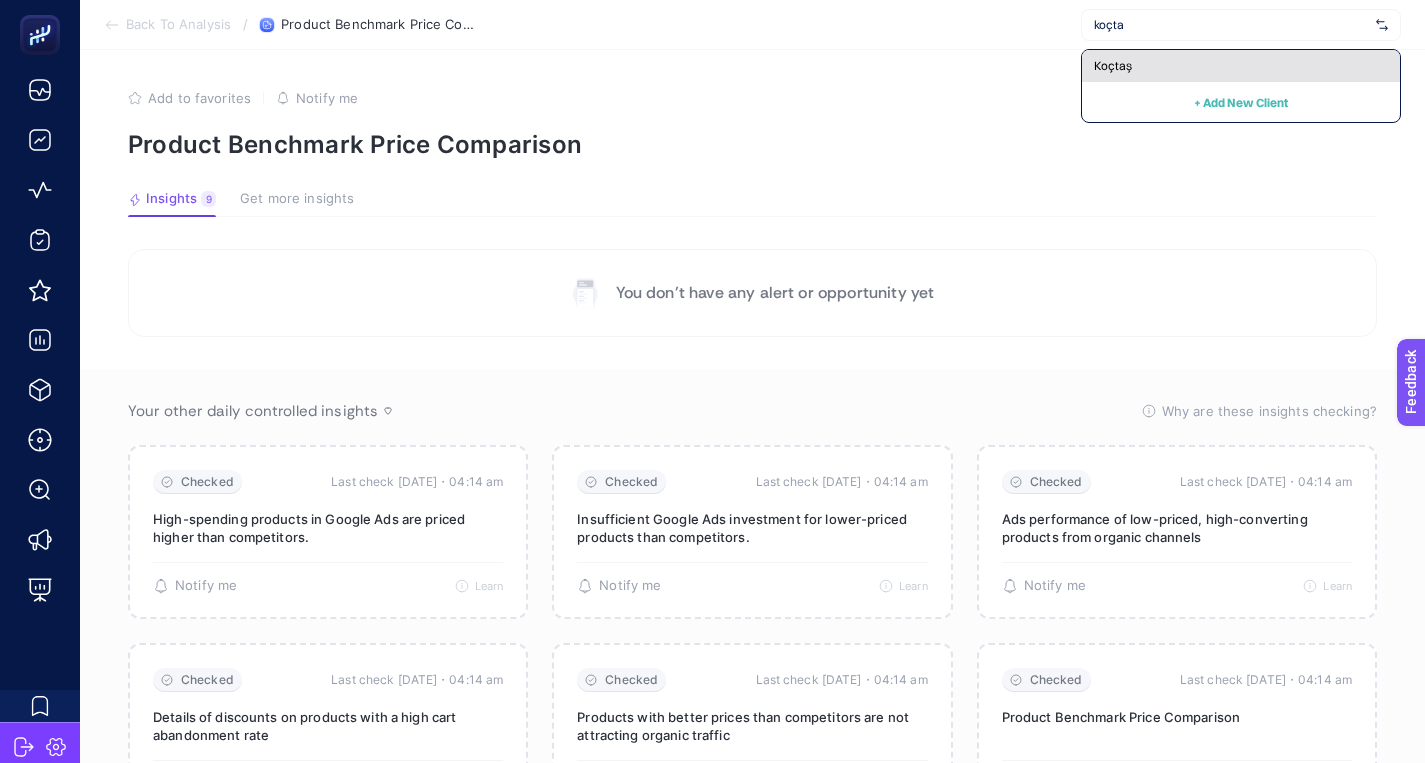 type on "koçta" 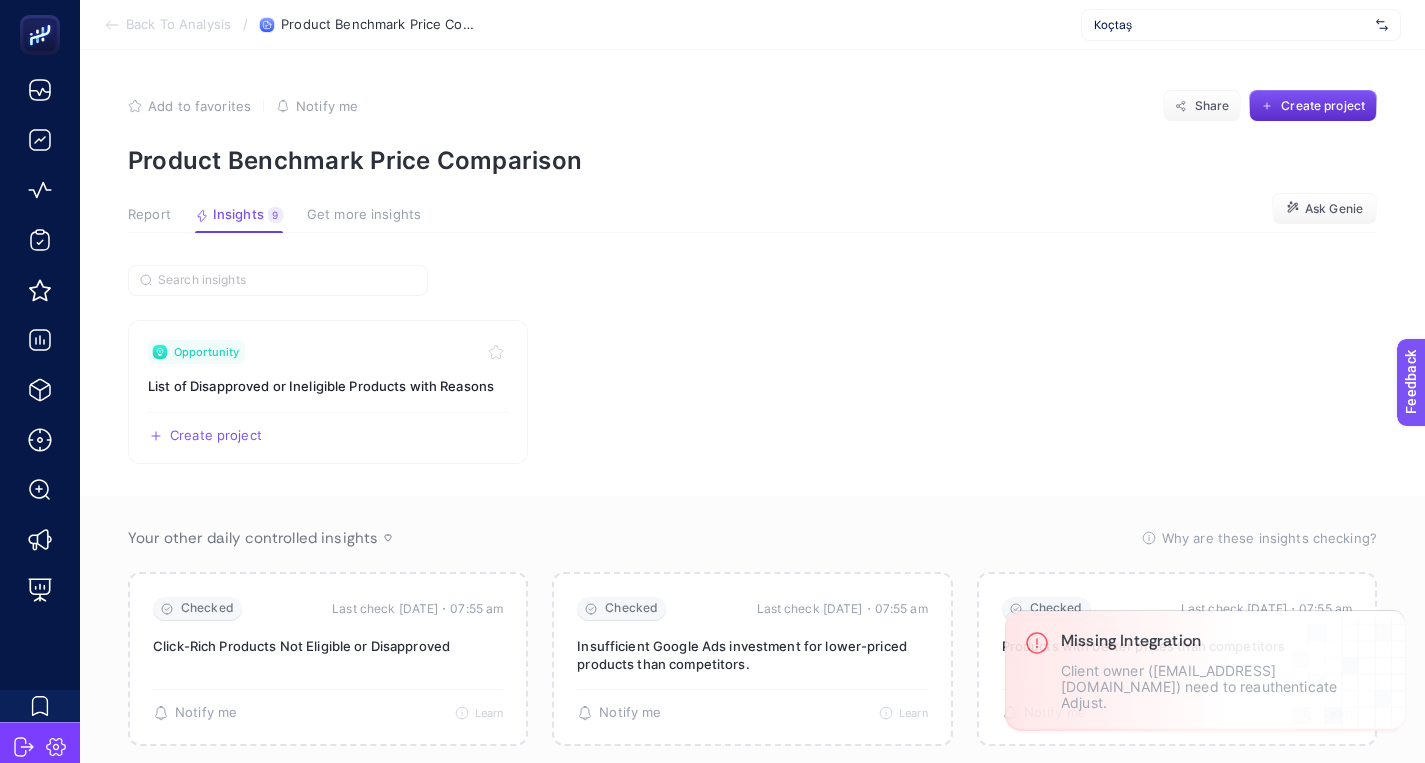 click on "Report" at bounding box center (149, 215) 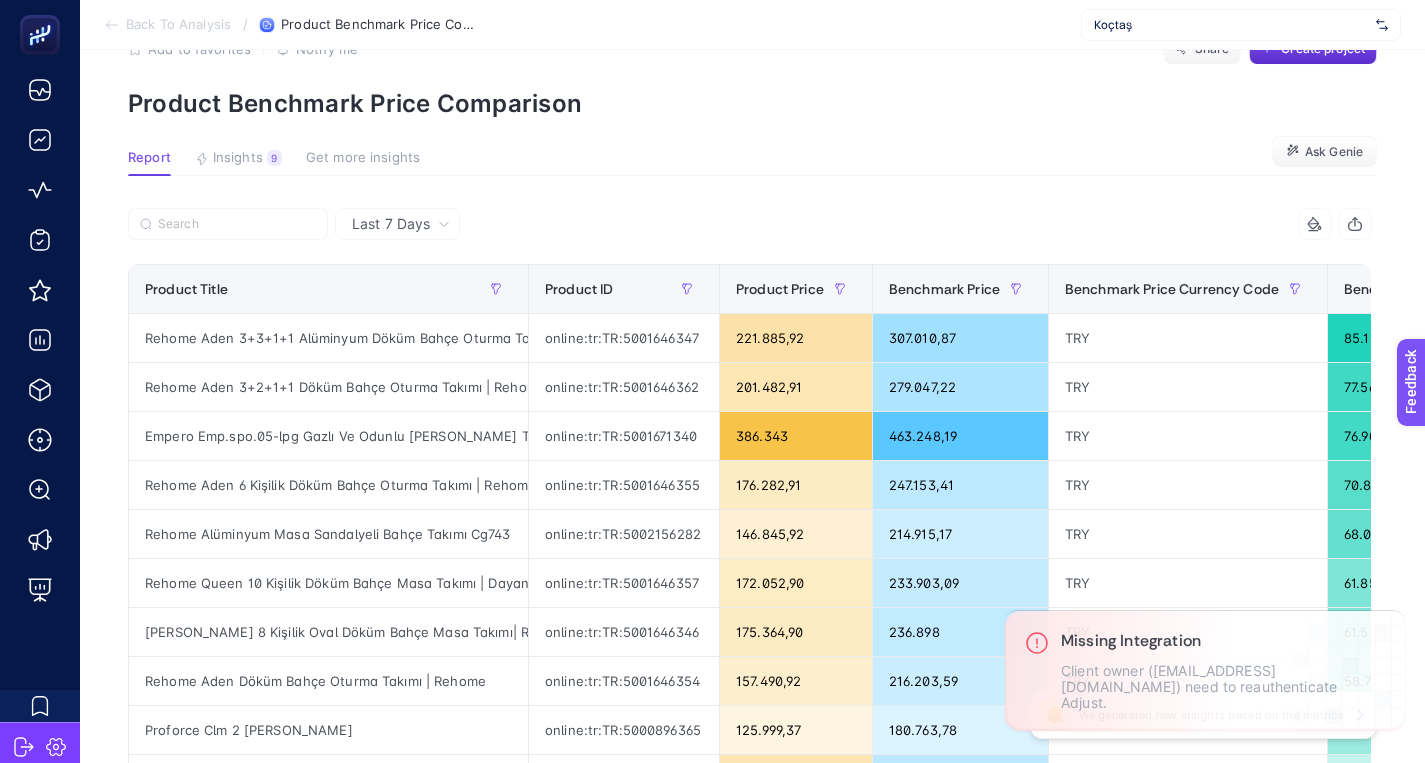 scroll, scrollTop: 0, scrollLeft: 0, axis: both 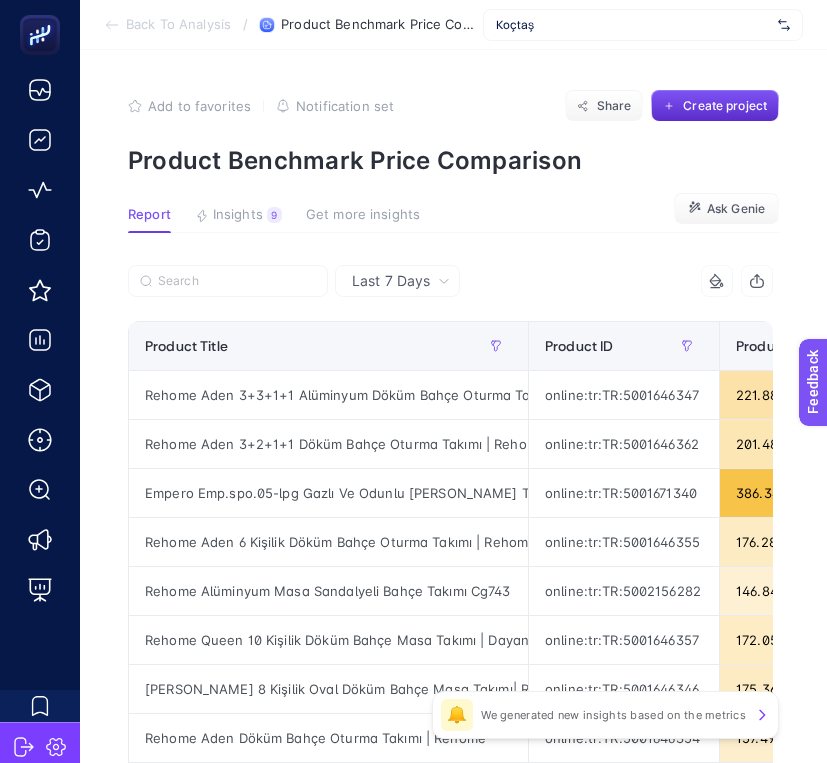 click on "Add to favorites false Notification set Share Create project Product Benchmark Price Comparison Report Insights 9  We generated new insights based on the metrics  Get more insights Ask Genie Last 7 Days 3 items selected Product Title Product ID Product Price Benchmark Price Benchmark Price Currency Code Benchmark_Difference 6 items selected + Rehome Aden 3+3+1+1 Alüminyum Döküm Bahçe Oturma Takımı | Rehome online:tr:TR:5001646347 221.885,92 307.010,87 TRY 85.124,95 Rehome Aden 3+2+1+1 Döküm Bahçe Oturma Takımı | Rehome online:tr:TR:5001646362 201.482,91 279.047,22 TRY 77.564,31 Empero Emp.spo.05-lpg Gazlı Ve Odunlu Döner Tabanlı Pizza Fırını 6 Pizza Kapasiteli - Lpg'li online:tr:TR:5001671340 386.343 463.248,19 TRY 76.905,19 Rehome Aden 6 Kişilik Döküm Bahçe Oturma Takımı | Rehome online:tr:TR:5001646355 176.282,91 247.153,41 TRY 70.870,50 Rehome Alüminyum Masa Sandalyeli Bahçe Takımı Cg743 online:tr:TR:5002156282 146.845,92 214.915,17 TRY 68.069,25 online:tr:TR:5001646357 TRY TRY" 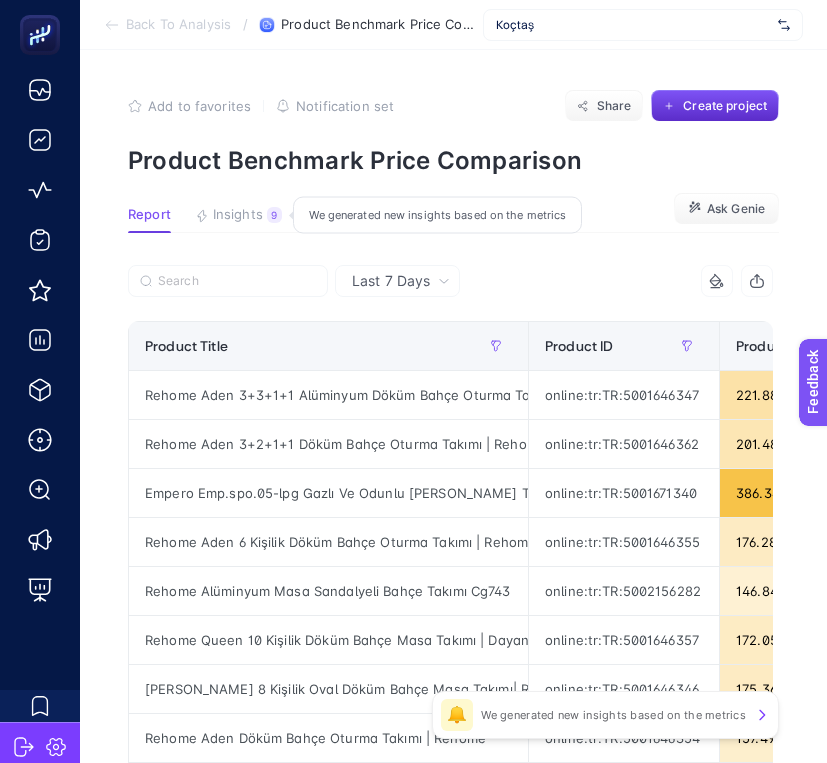 click on "Insights" at bounding box center [238, 215] 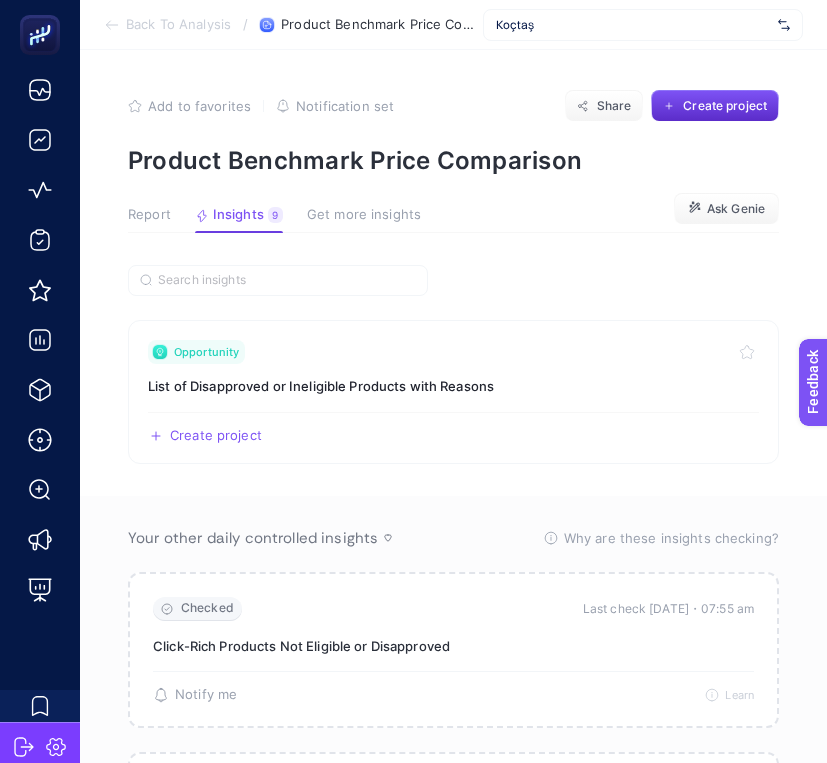 click on "Get more insights" at bounding box center (364, 215) 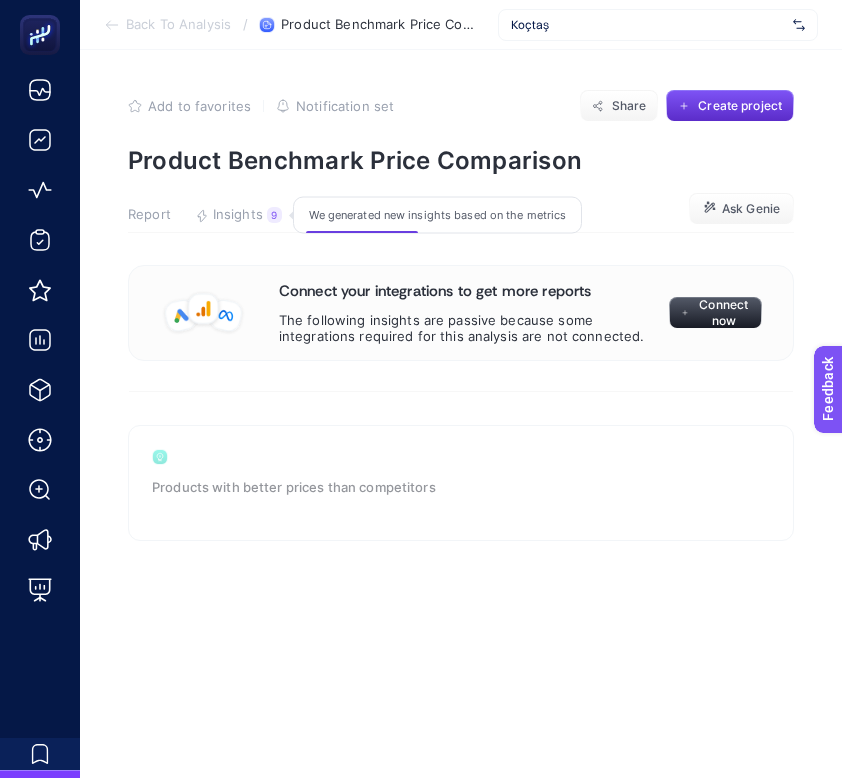 click on "Insights" at bounding box center (238, 215) 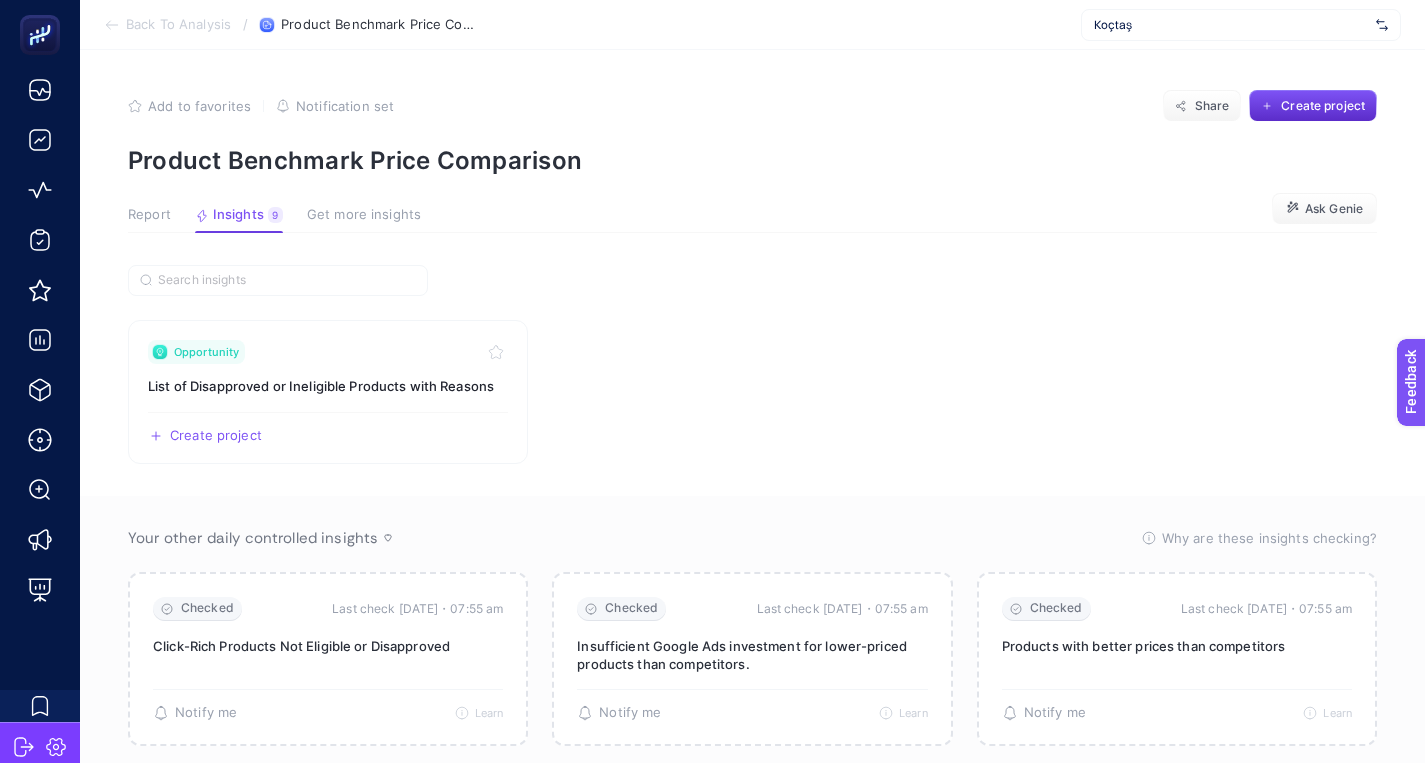 click on "Report" 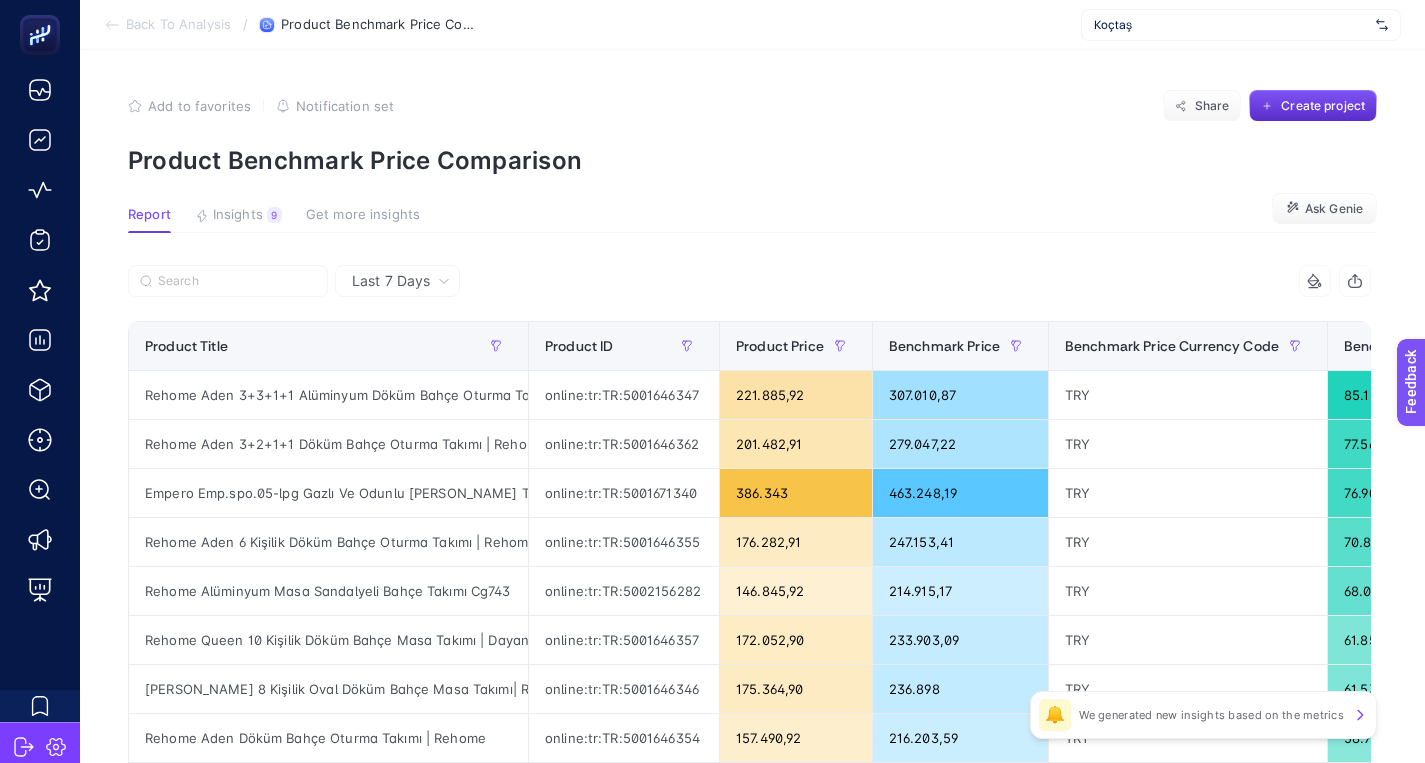 click on "Get more insights" at bounding box center (363, 215) 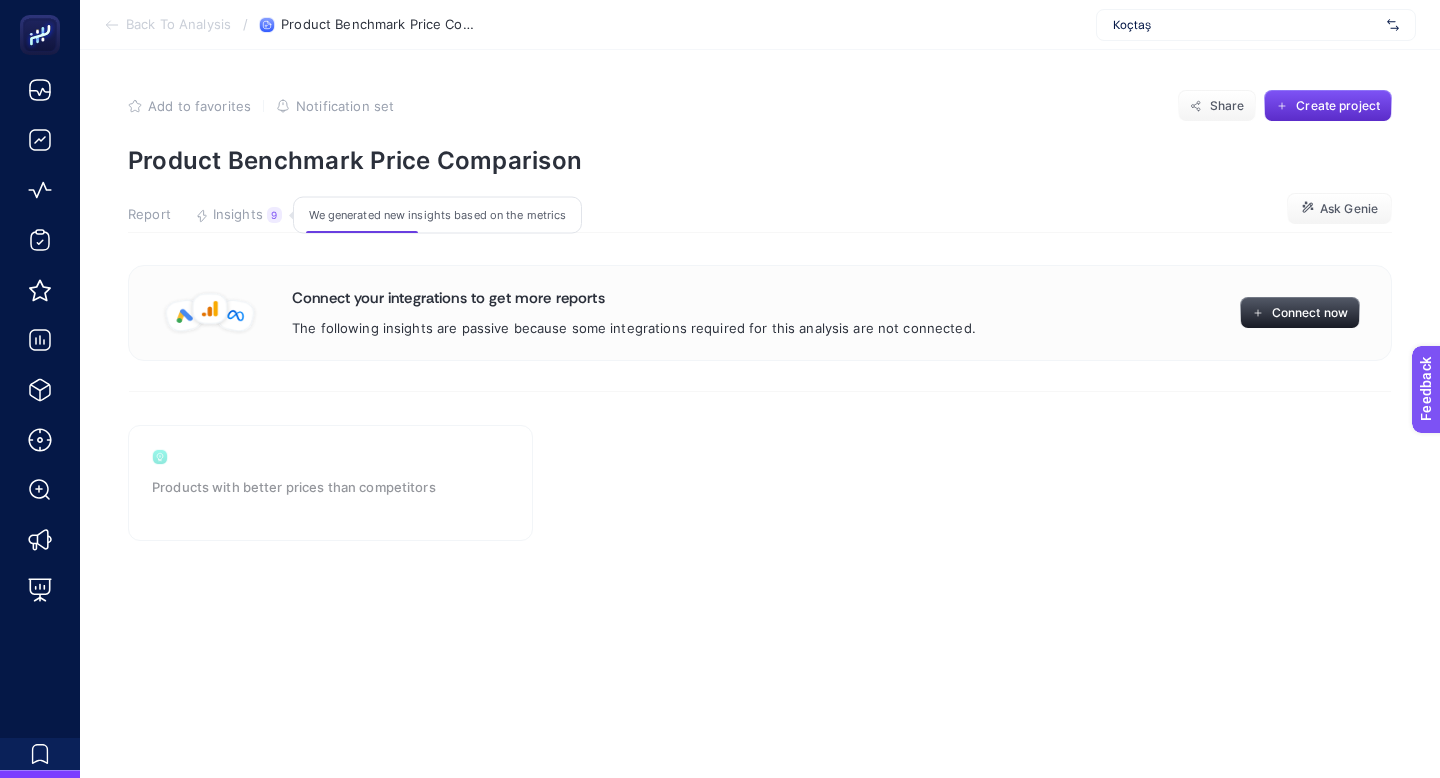 click on "Insights" at bounding box center [238, 215] 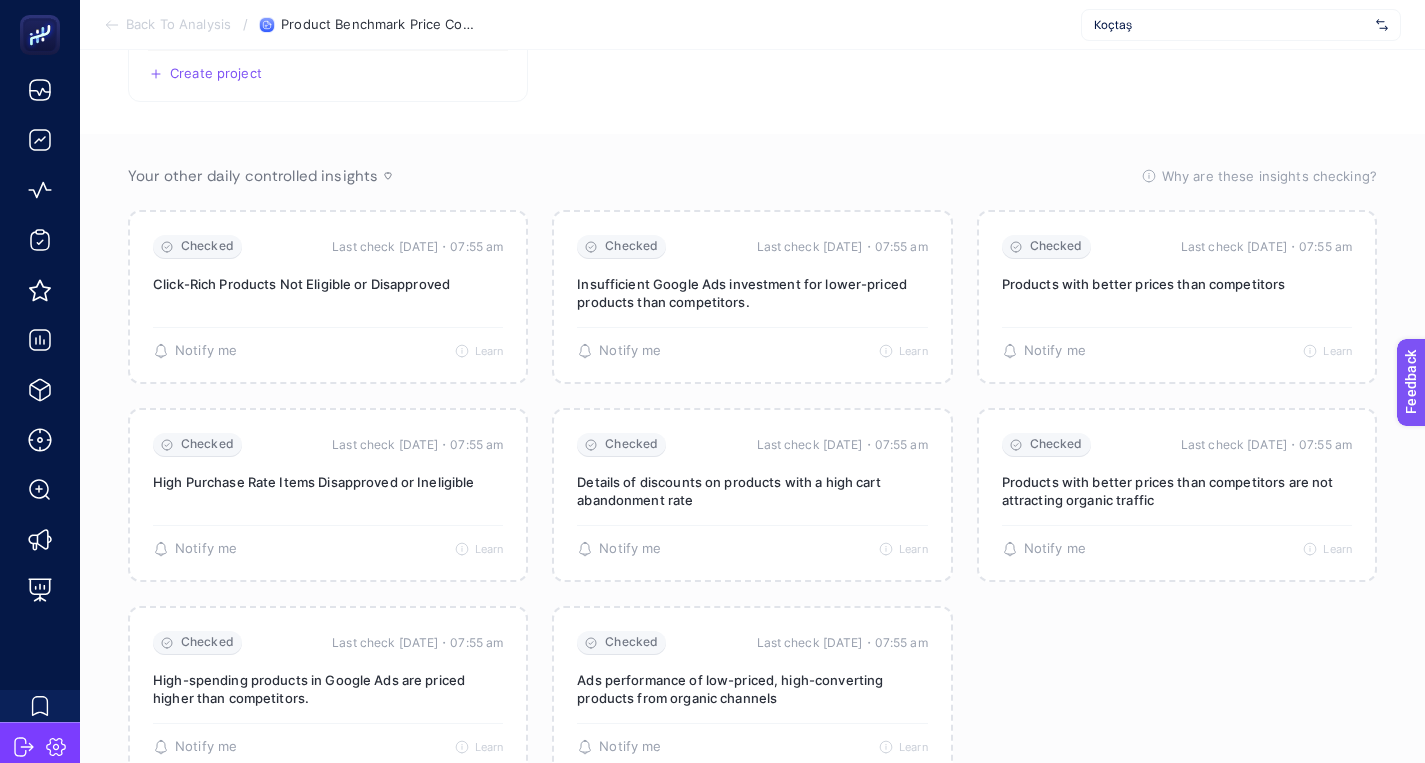 scroll, scrollTop: 444, scrollLeft: 0, axis: vertical 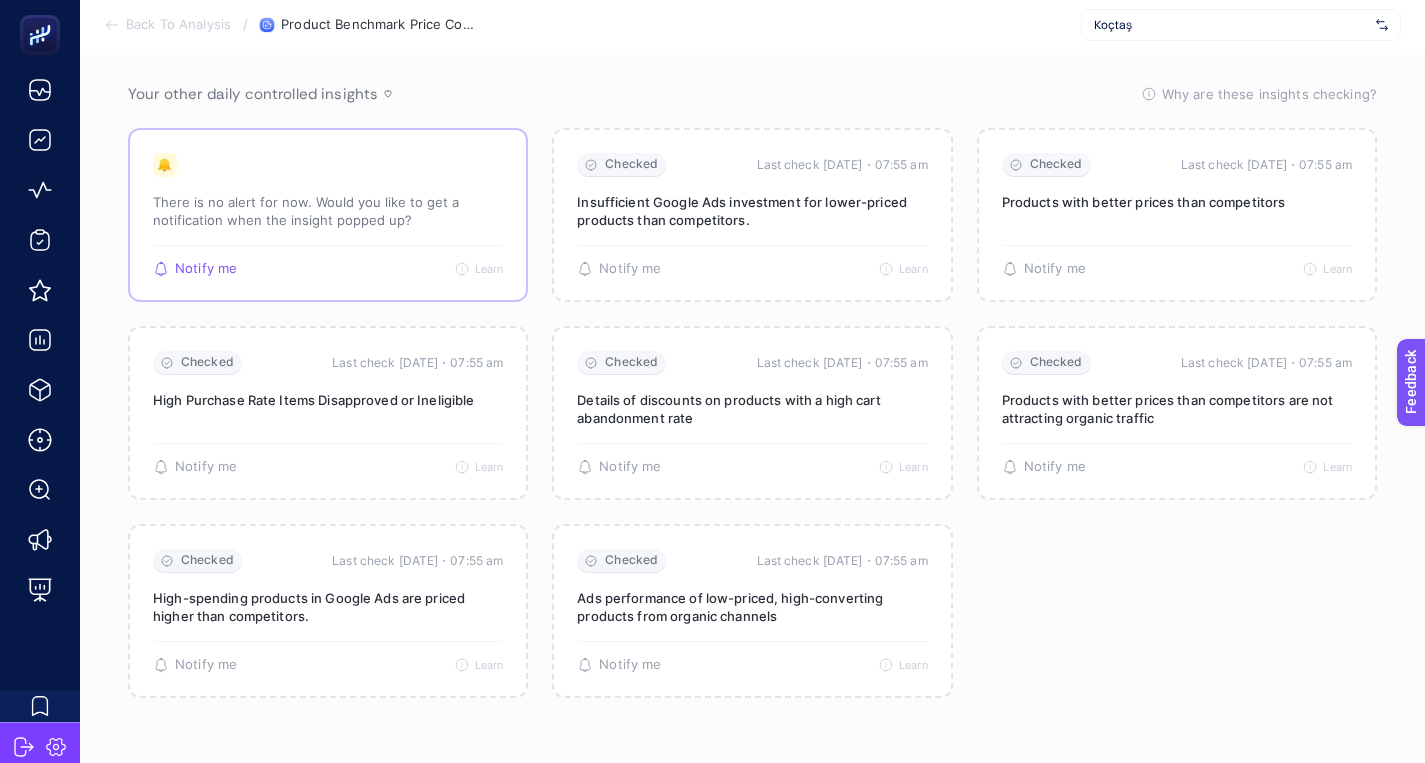 click on "🔔   There is no alert for now. Would you like to get a notification when the insight popped up?" at bounding box center (328, 199) 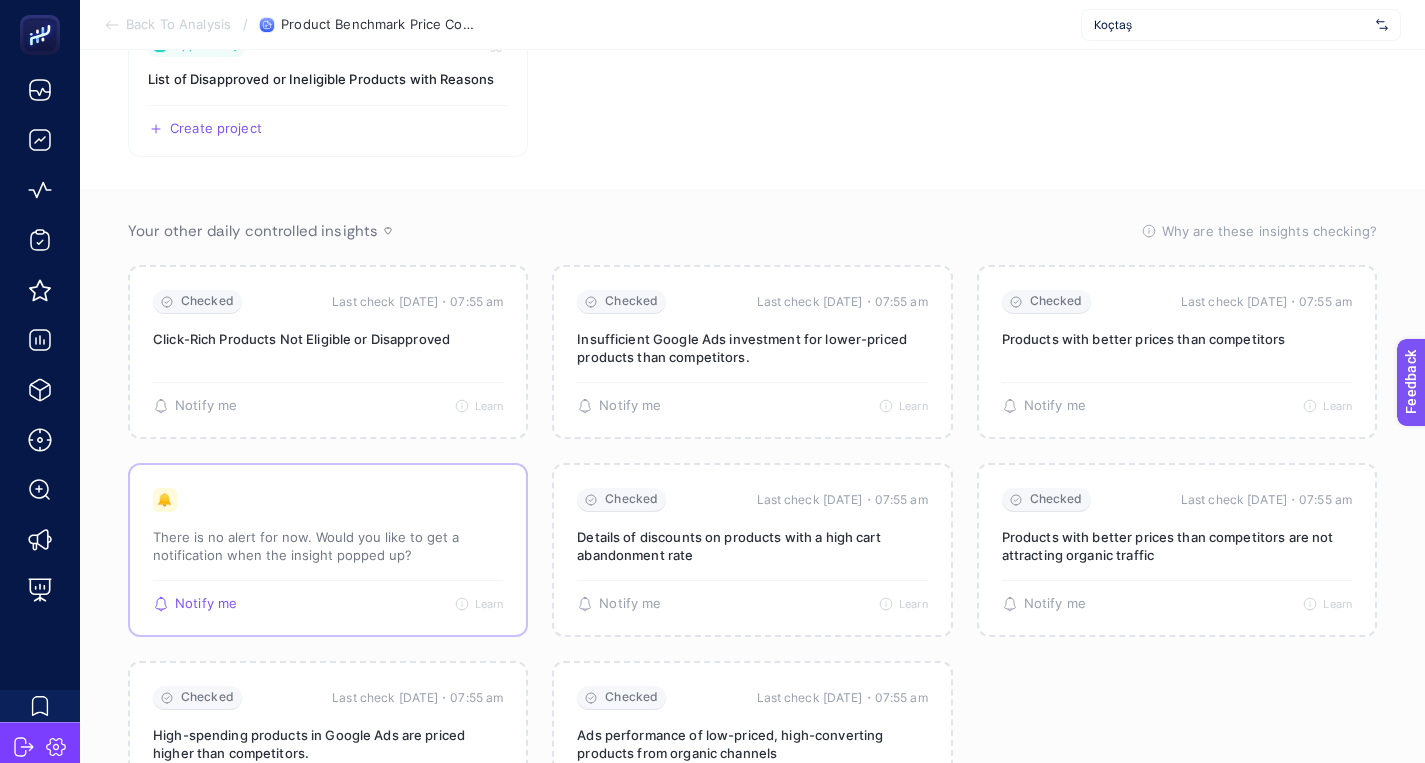 scroll, scrollTop: 0, scrollLeft: 0, axis: both 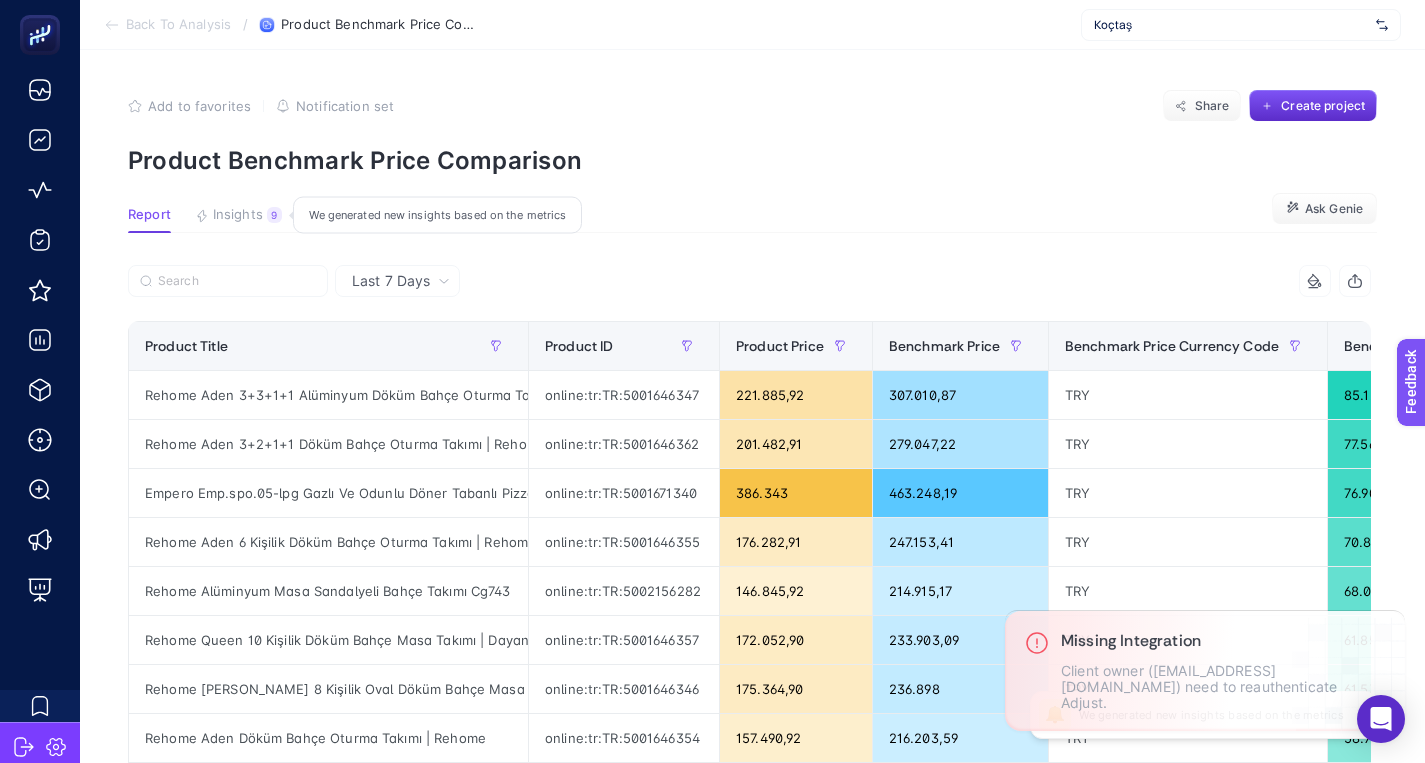 click on "Insights 9  We generated new insights based on the metrics" 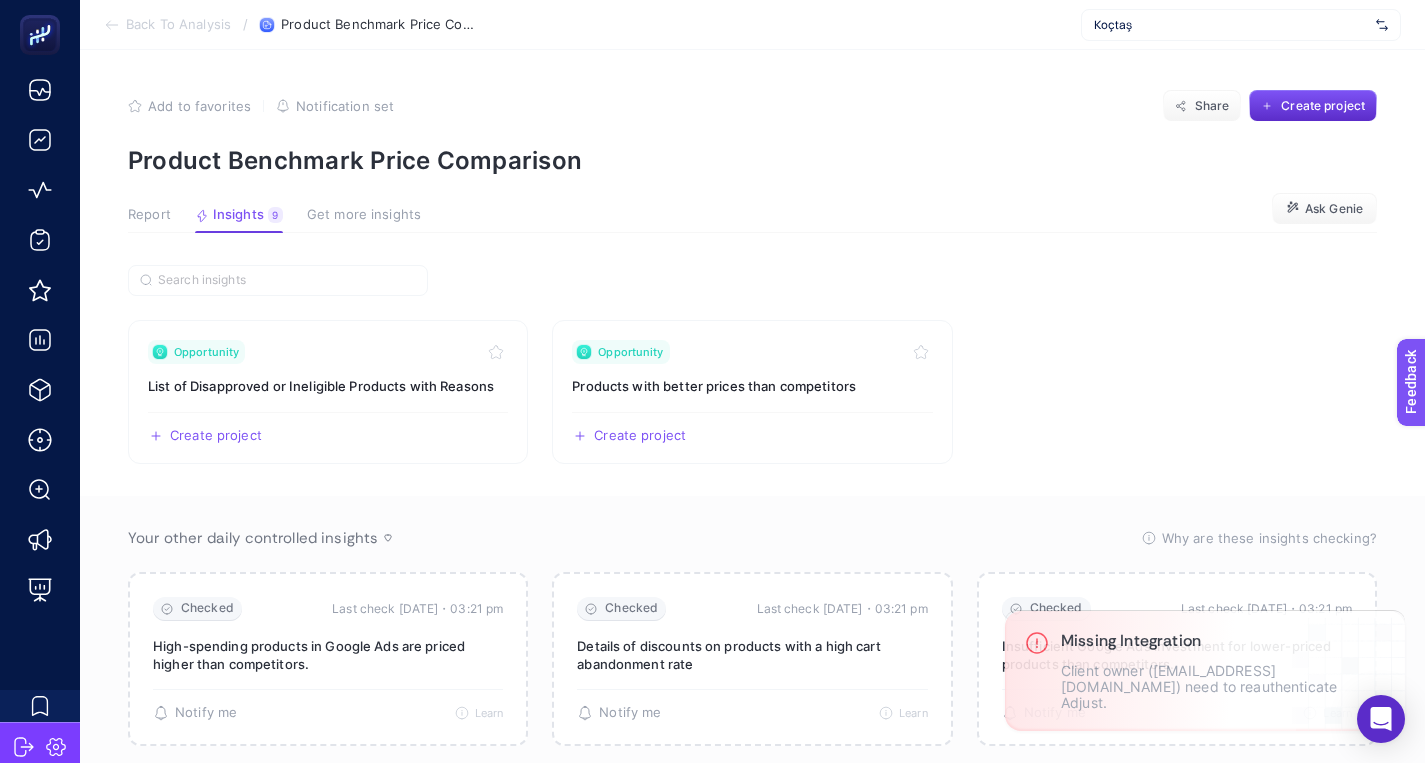 click on "Report" at bounding box center [149, 215] 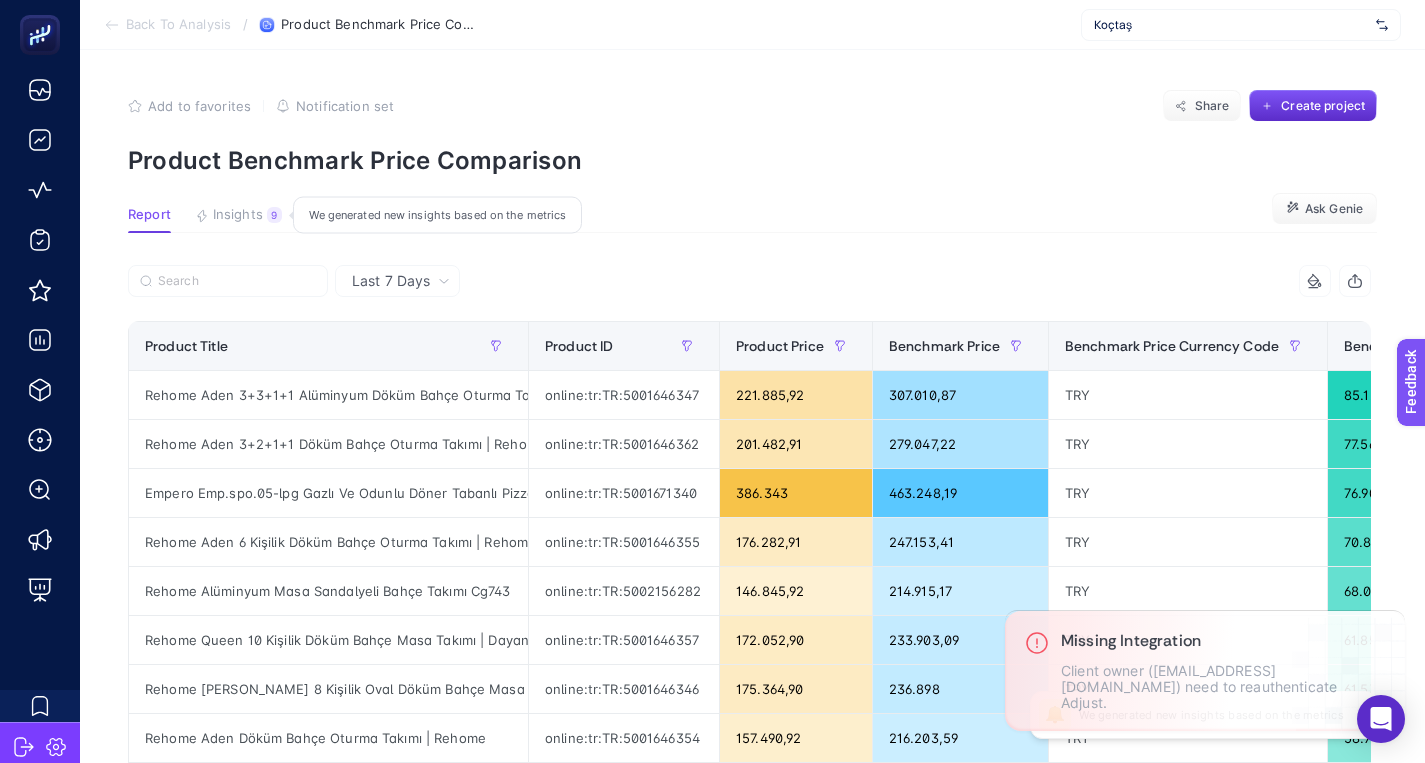 click on "Insights" at bounding box center (238, 215) 